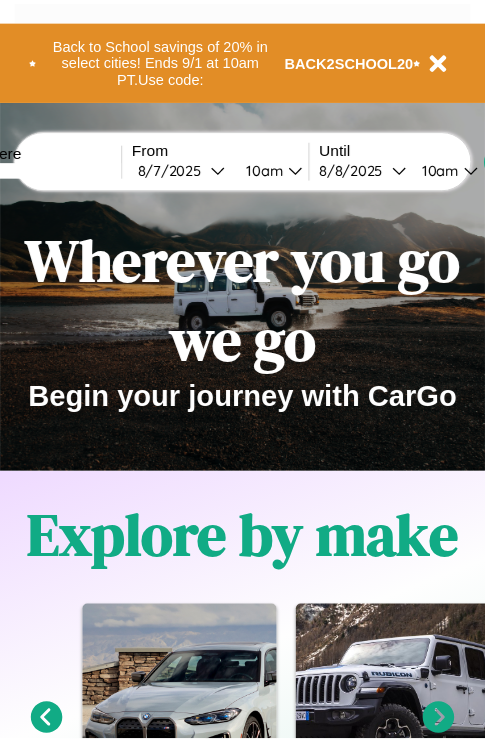 scroll, scrollTop: 0, scrollLeft: 0, axis: both 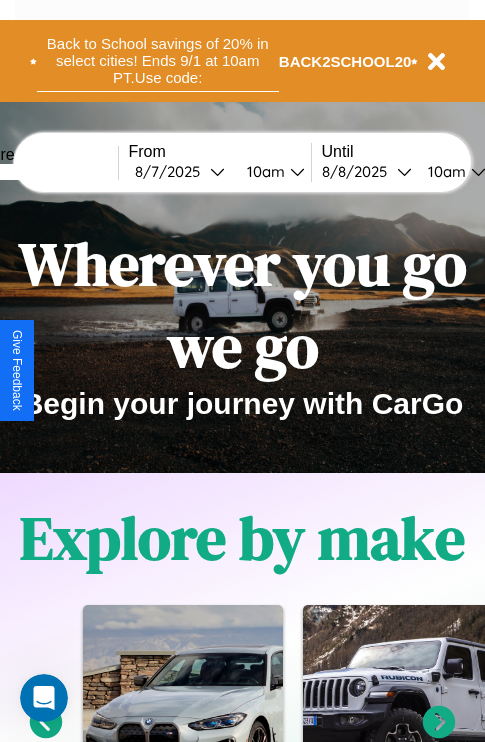 click on "Back to School savings of 20% in select cities! Ends 9/1 at 10am PT.  Use code:" at bounding box center [158, 61] 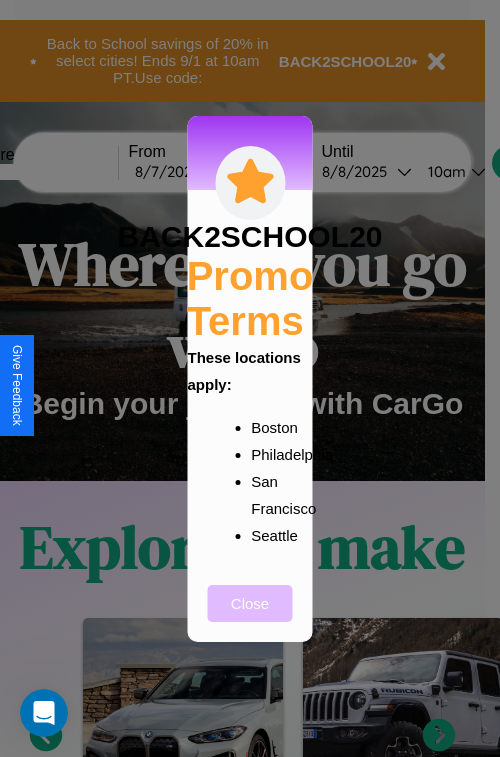 click on "Close" at bounding box center (250, 603) 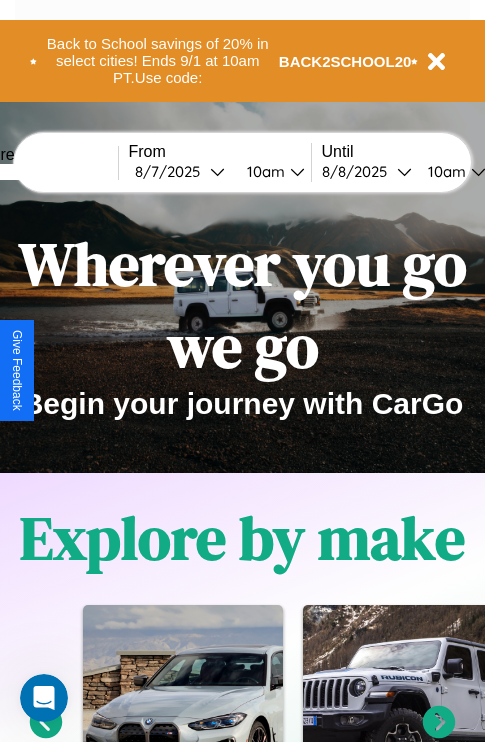 scroll, scrollTop: 308, scrollLeft: 0, axis: vertical 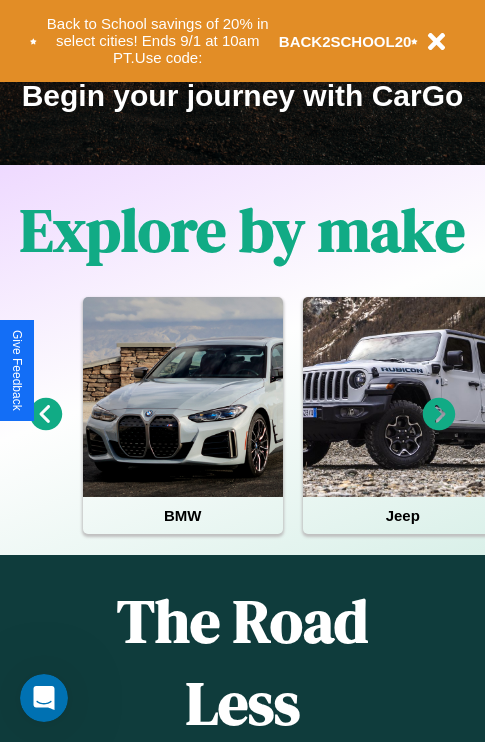 click 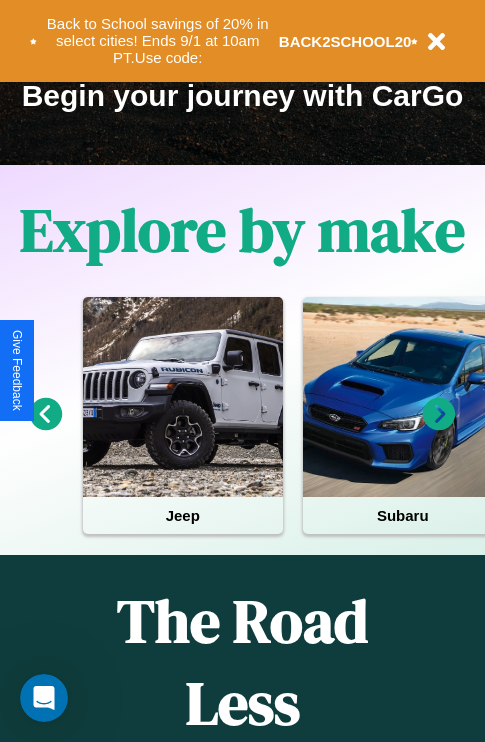 click 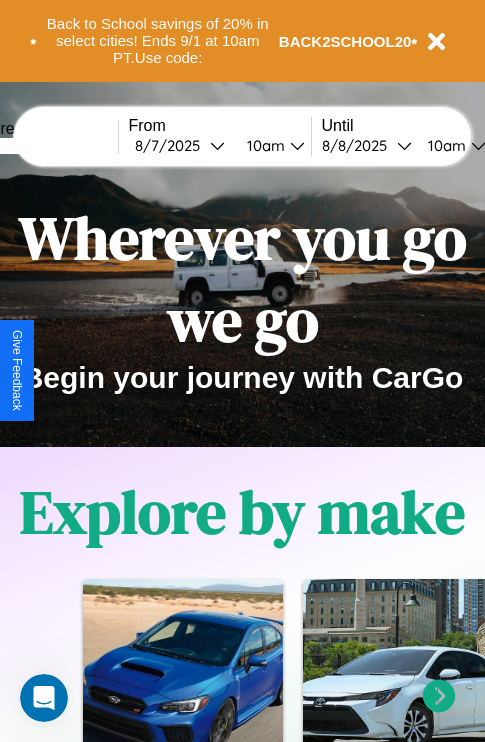 scroll, scrollTop: 0, scrollLeft: 0, axis: both 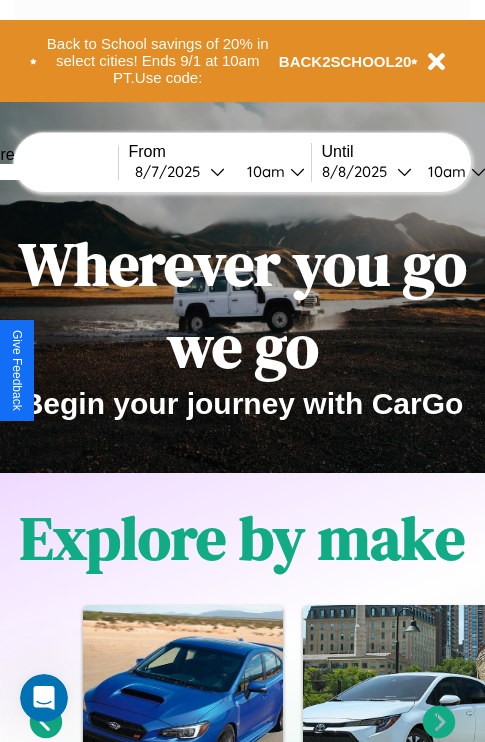 click at bounding box center (43, 172) 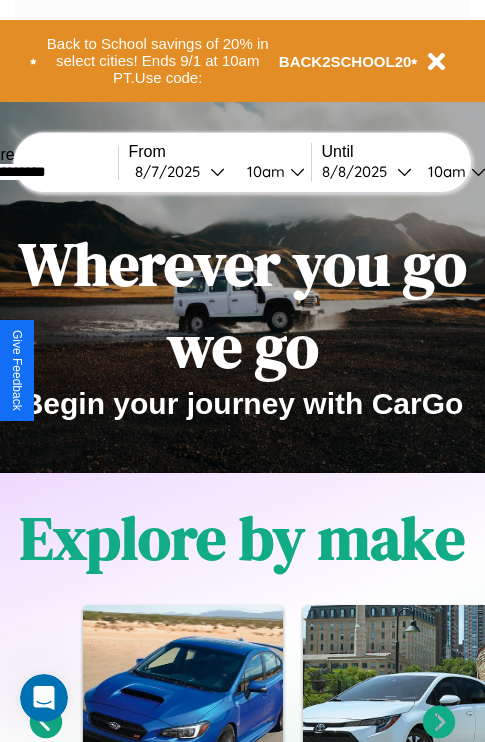 type on "**********" 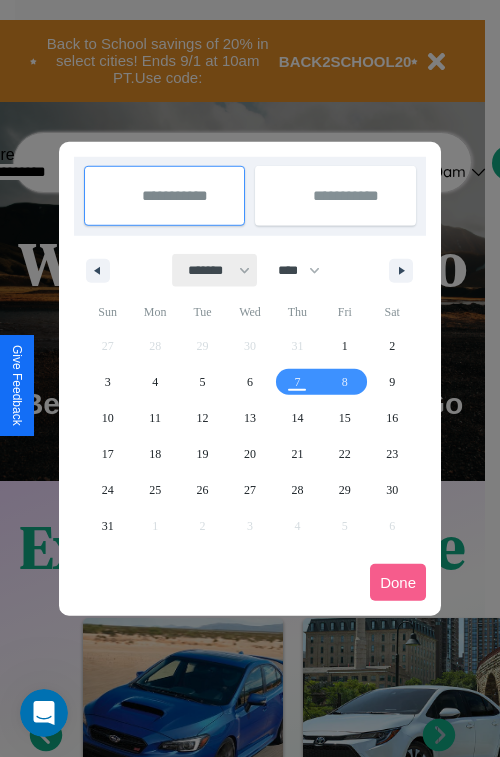 click on "******* ******** ***** ***** *** **** **** ****** ********* ******* ******** ********" at bounding box center [215, 270] 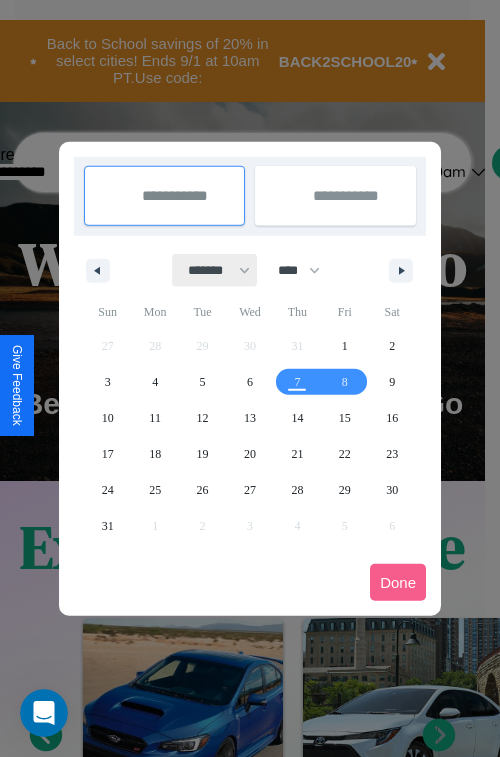 select on "*" 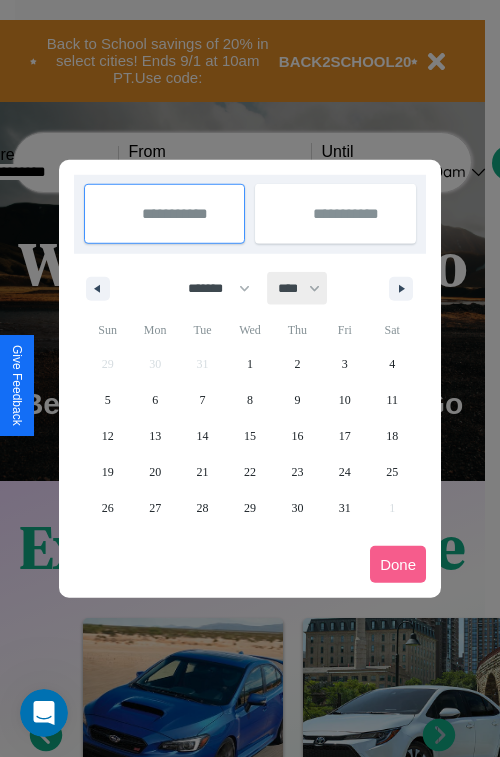 click on "**** **** **** **** **** **** **** **** **** **** **** **** **** **** **** **** **** **** **** **** **** **** **** **** **** **** **** **** **** **** **** **** **** **** **** **** **** **** **** **** **** **** **** **** **** **** **** **** **** **** **** **** **** **** **** **** **** **** **** **** **** **** **** **** **** **** **** **** **** **** **** **** **** **** **** **** **** **** **** **** **** **** **** **** **** **** **** **** **** **** **** **** **** **** **** **** **** **** **** **** **** **** **** **** **** **** **** **** **** **** **** **** **** **** **** **** **** **** **** **** ****" at bounding box center [298, 288] 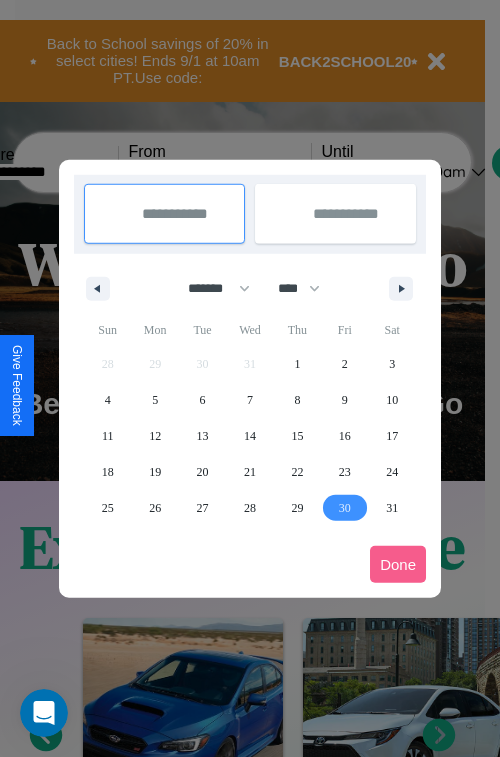 click on "30" at bounding box center (345, 508) 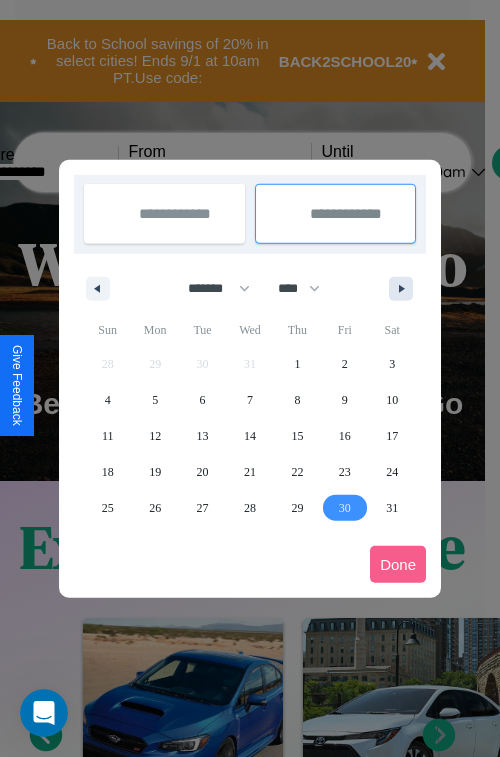 click at bounding box center [405, 289] 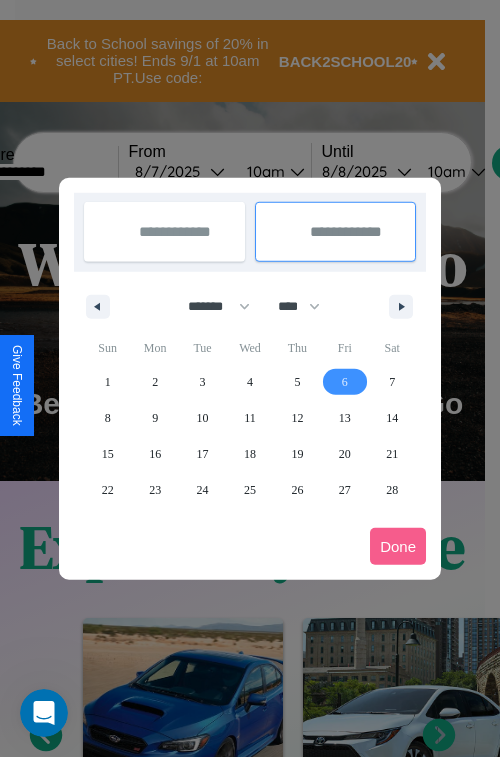 click on "6" at bounding box center (345, 382) 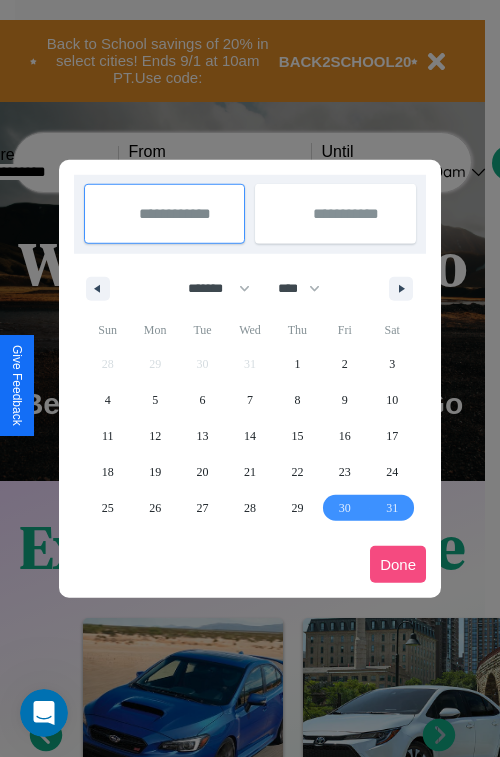 click on "Done" at bounding box center (398, 564) 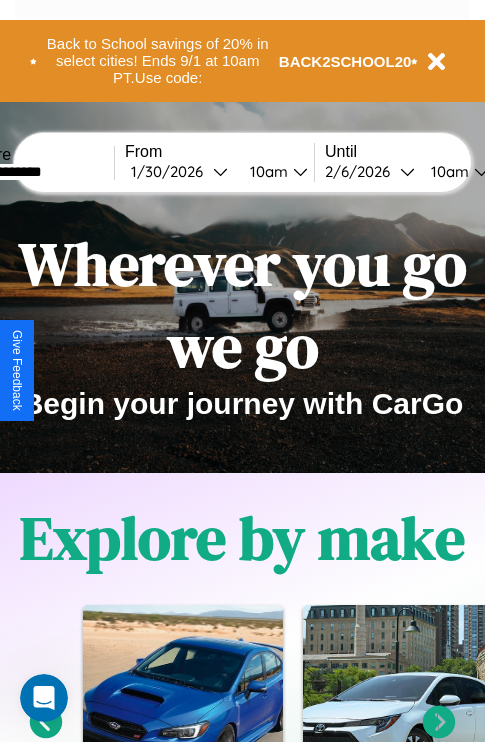 scroll, scrollTop: 0, scrollLeft: 71, axis: horizontal 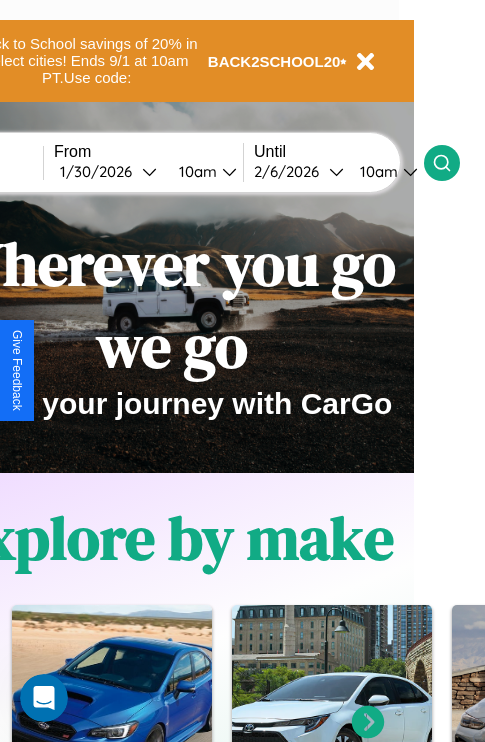 click 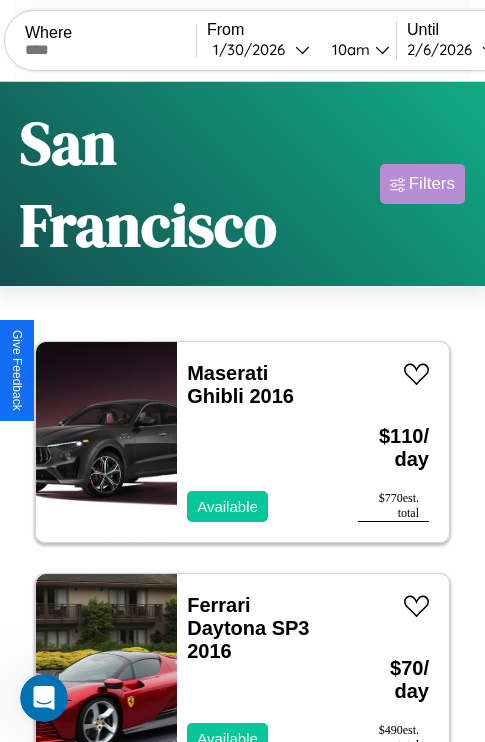 click on "Filters" at bounding box center [432, 184] 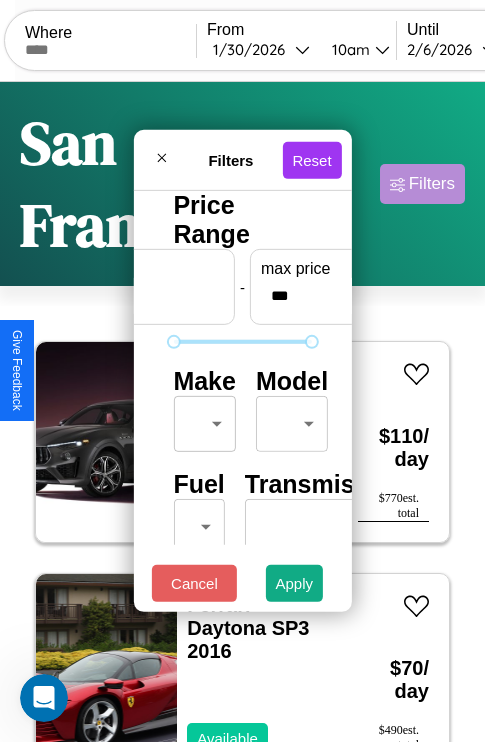scroll, scrollTop: 162, scrollLeft: 63, axis: both 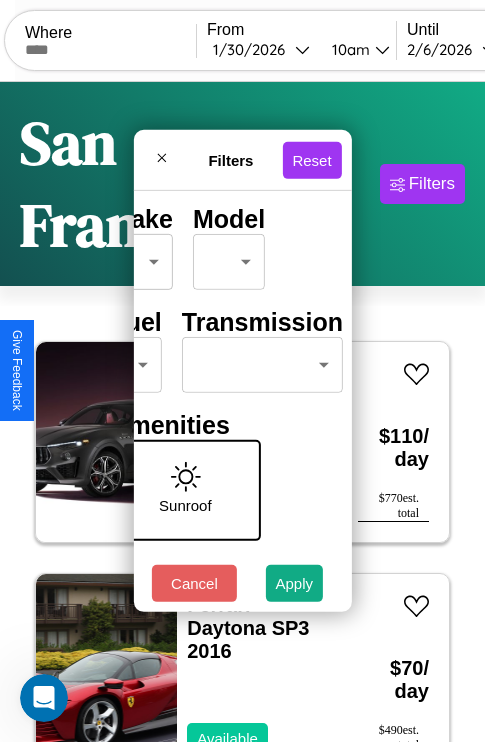click on "CarGo Where From 1 / 30 / 2026 10am Until 2 / 6 / 2026 10am Become a Host Login Sign Up San Francisco Filters 48  cars in this area These cars can be picked up in this city. Maserati   Ghibli   2016 Available $ 110  / day $ 770  est. total Ferrari   Daytona SP3   2016 Available $ 70  / day $ 490  est. total Bentley   Turbo   2024 Unavailable $ 30  / day $ 210  est. total Jaguar   XF   2024 Available $ 200  / day $ 1400  est. total Mazda   CX-5   2017 Available $ 160  / day $ 1120  est. total Lexus   LX   2016 Available $ 160  / day $ 1120  est. total Land Rover   New Range Rover   2014 Available $ 150  / day $ 1050  est. total Chrysler   Aspen   2014 Available $ 110  / day $ 770  est. total Hyundai   Stellar   2024 Available $ 170  / day $ 1190  est. total Honda   RC1000VS (RC213V-S)   2018 Available $ 170  / day $ 1190  est. total Land Rover   LR3   2016 Unavailable $ 160  / day $ 1120  est. total Ferrari   3.2 Mondial   2024 Available $ 100  / day $ 700  est. total Kia   Rondo   2016 Available $ 50  / day $" at bounding box center (242, 453) 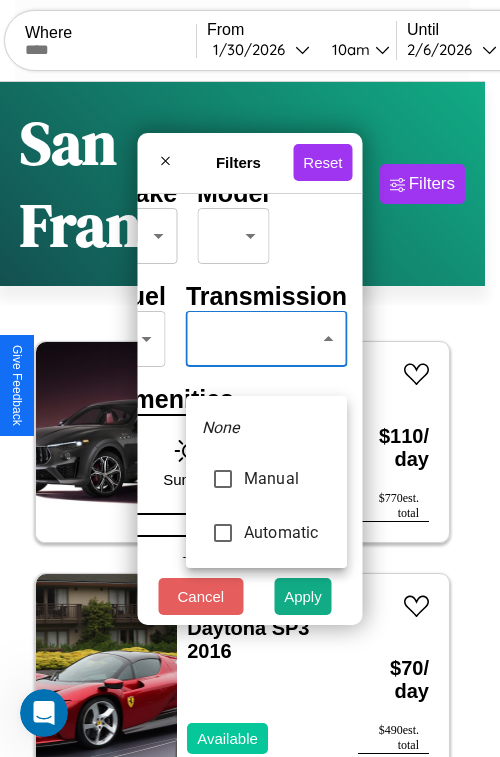 type on "*********" 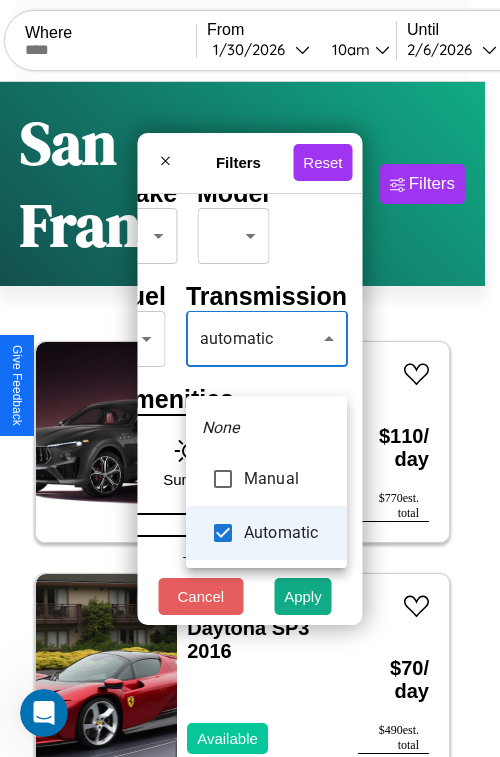 click at bounding box center (250, 378) 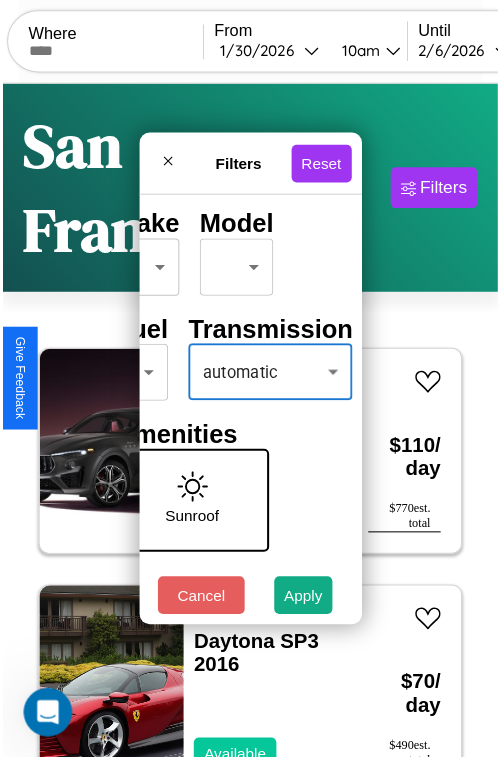 scroll, scrollTop: 59, scrollLeft: 40, axis: both 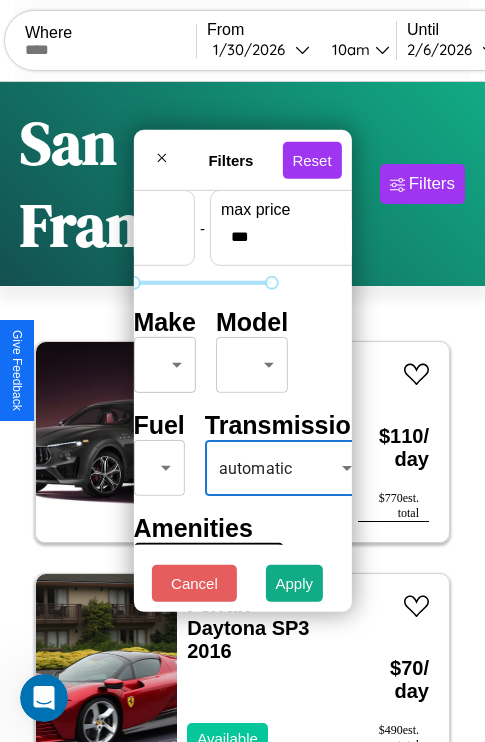 click on "CarGo Where From 1 / 30 / 2026 10am Until 2 / 6 / 2026 10am Become a Host Login Sign Up San Francisco Filters 48  cars in this area These cars can be picked up in this city. Maserati   Ghibli   2016 Available $ 110  / day $ 770  est. total Ferrari   Daytona SP3   2016 Available $ 70  / day $ 490  est. total Bentley   Turbo   2024 Unavailable $ 30  / day $ 210  est. total Jaguar   XF   2024 Available $ 200  / day $ 1400  est. total Mazda   CX-5   2017 Available $ 160  / day $ 1120  est. total Lexus   LX   2016 Available $ 160  / day $ 1120  est. total Land Rover   New Range Rover   2014 Available $ 150  / day $ 1050  est. total Chrysler   Aspen   2014 Available $ 110  / day $ 770  est. total Hyundai   Stellar   2024 Available $ 170  / day $ 1190  est. total Honda   RC1000VS (RC213V-S)   2018 Available $ 170  / day $ 1190  est. total Land Rover   LR3   2016 Unavailable $ 160  / day $ 1120  est. total Ferrari   3.2 Mondial   2024 Available $ 100  / day $ 700  est. total Kia   Rondo   2016 Available $ 50  / day $" at bounding box center [242, 453] 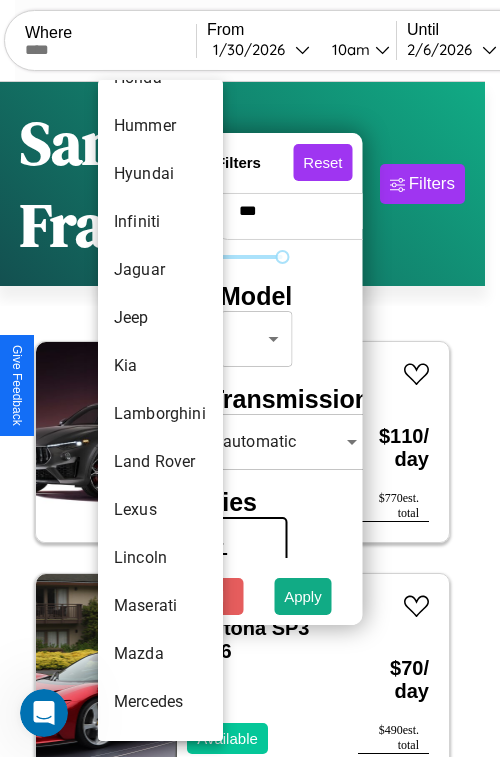 scroll, scrollTop: 806, scrollLeft: 0, axis: vertical 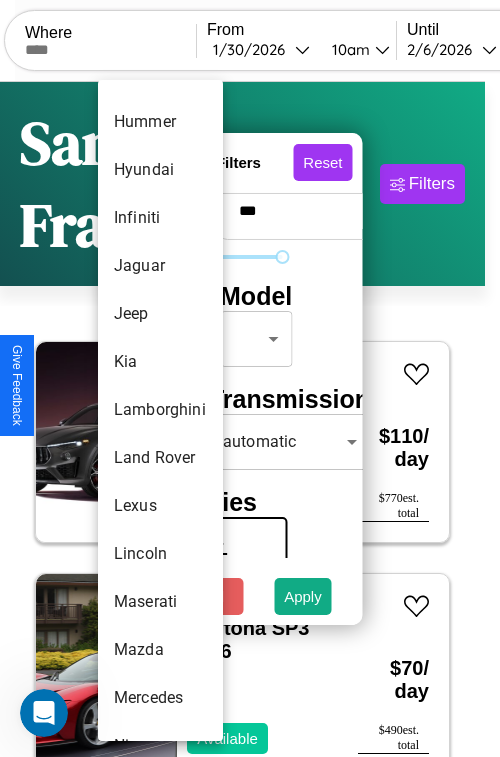 click on "Lamborghini" at bounding box center [160, 410] 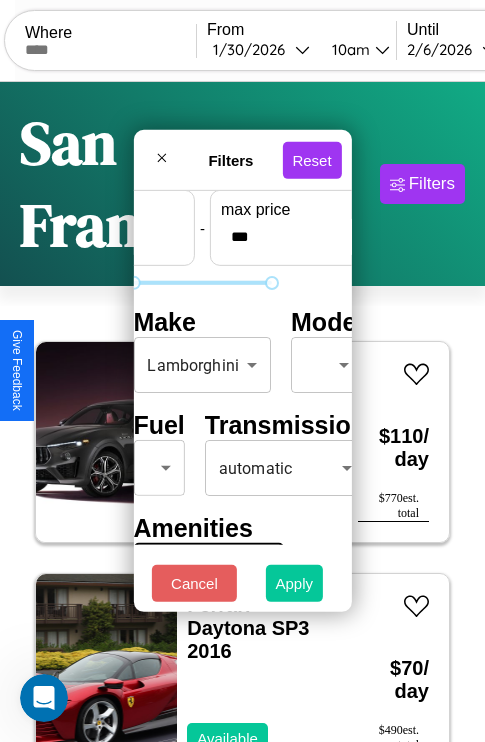 click on "Apply" at bounding box center (295, 583) 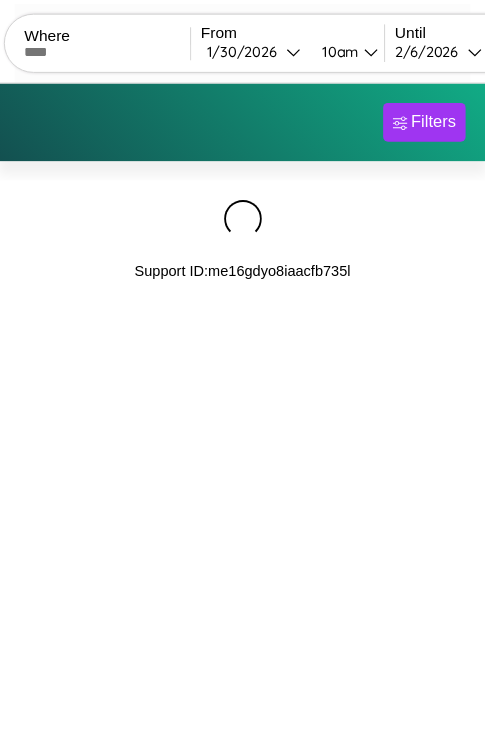 scroll, scrollTop: 0, scrollLeft: 0, axis: both 